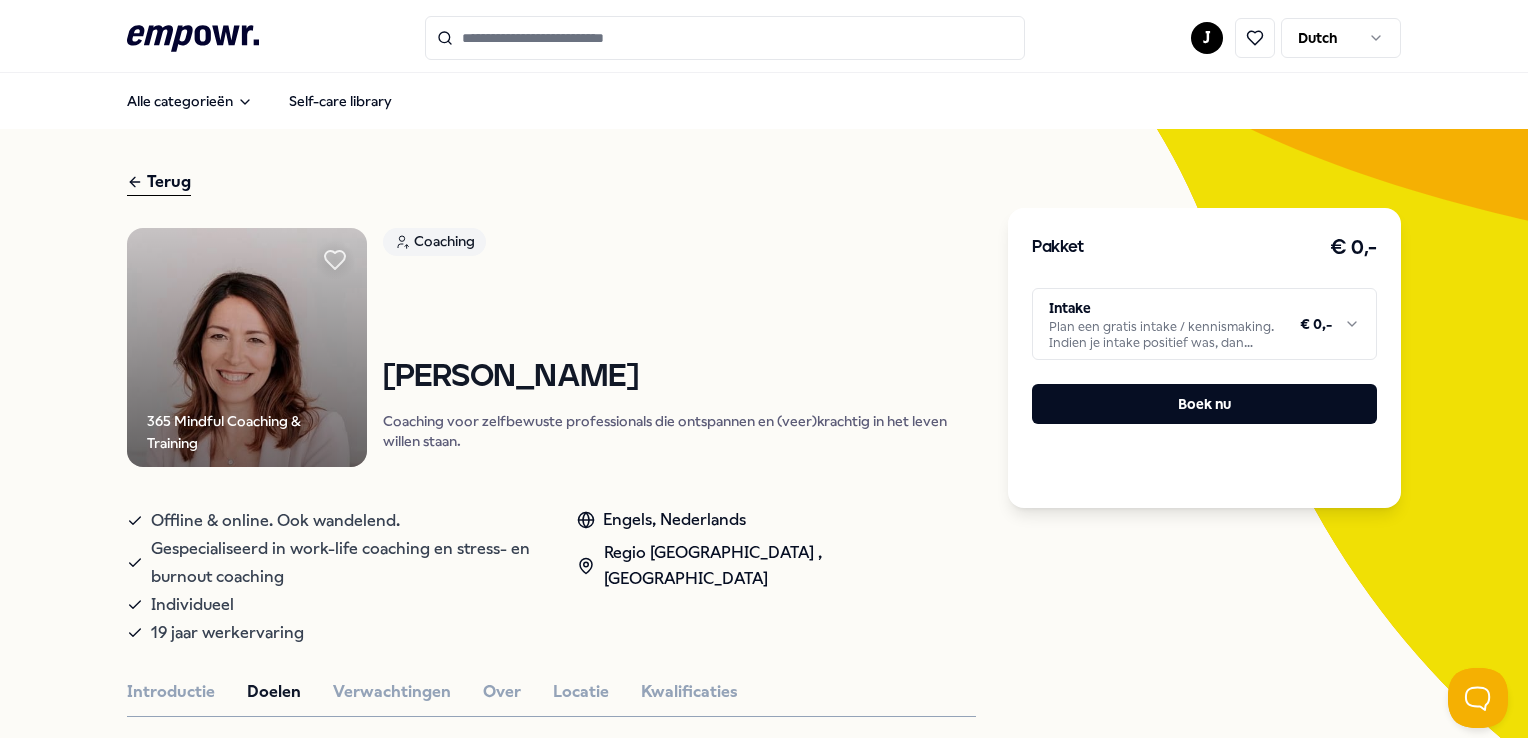 scroll, scrollTop: 0, scrollLeft: 0, axis: both 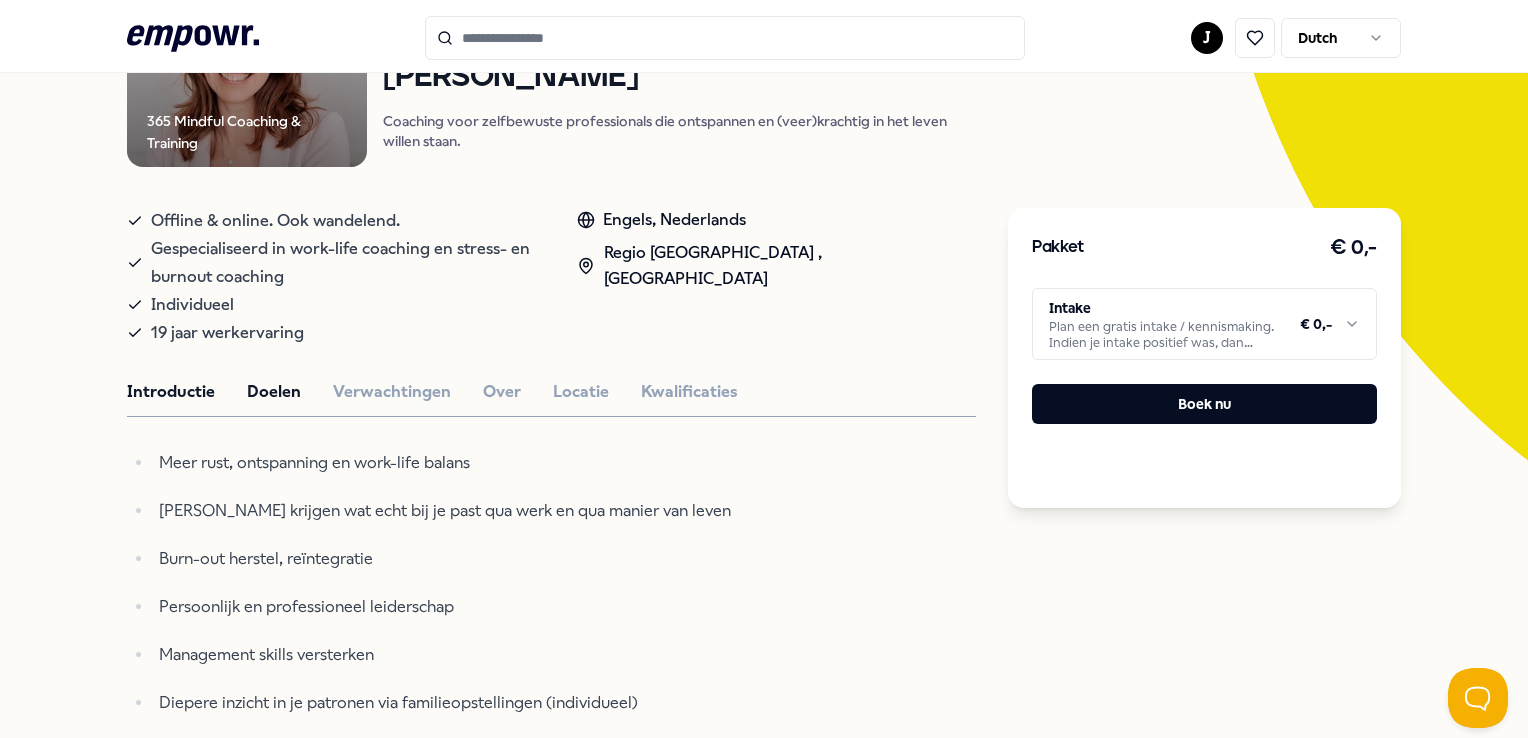click on "Introductie" at bounding box center [171, 392] 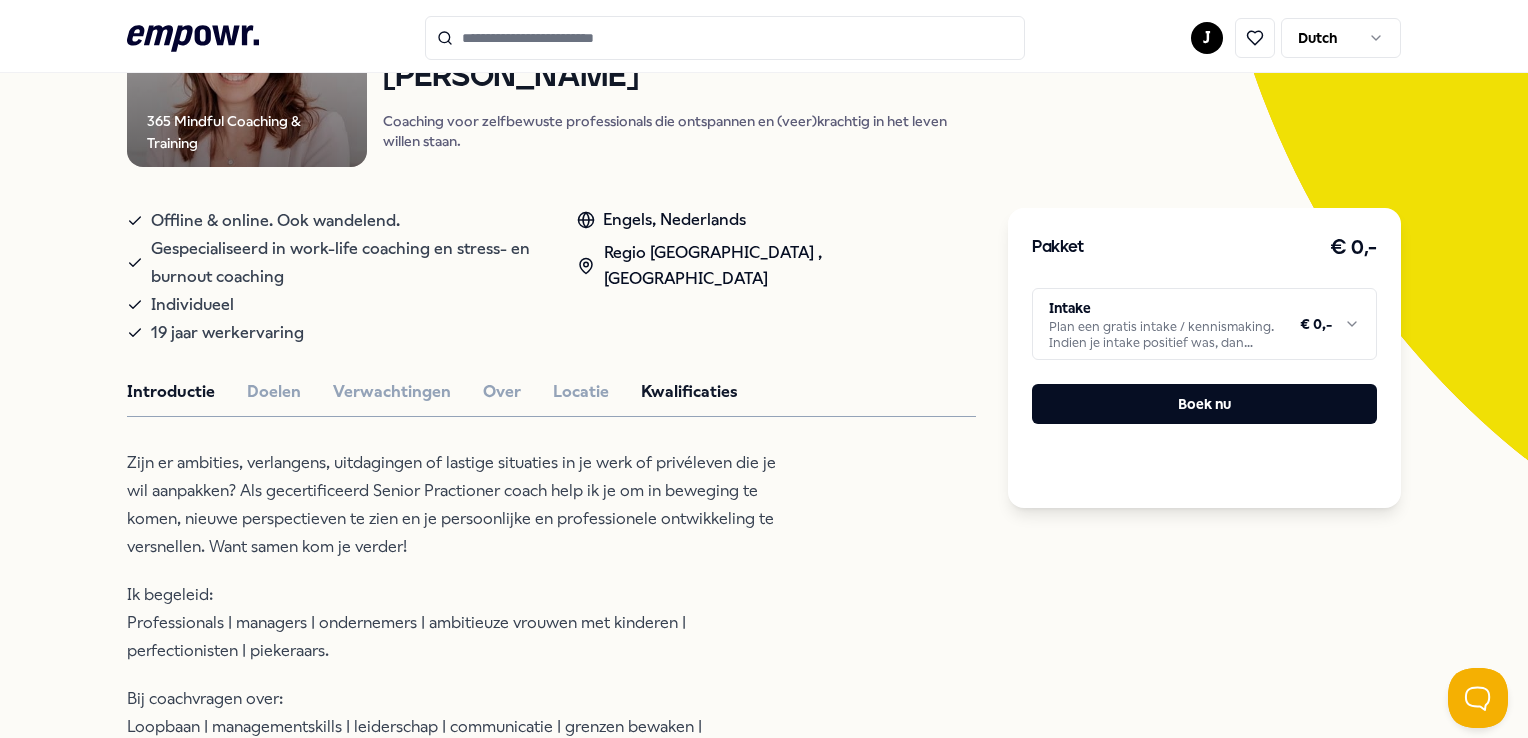 click on "Kwalificaties" at bounding box center [689, 392] 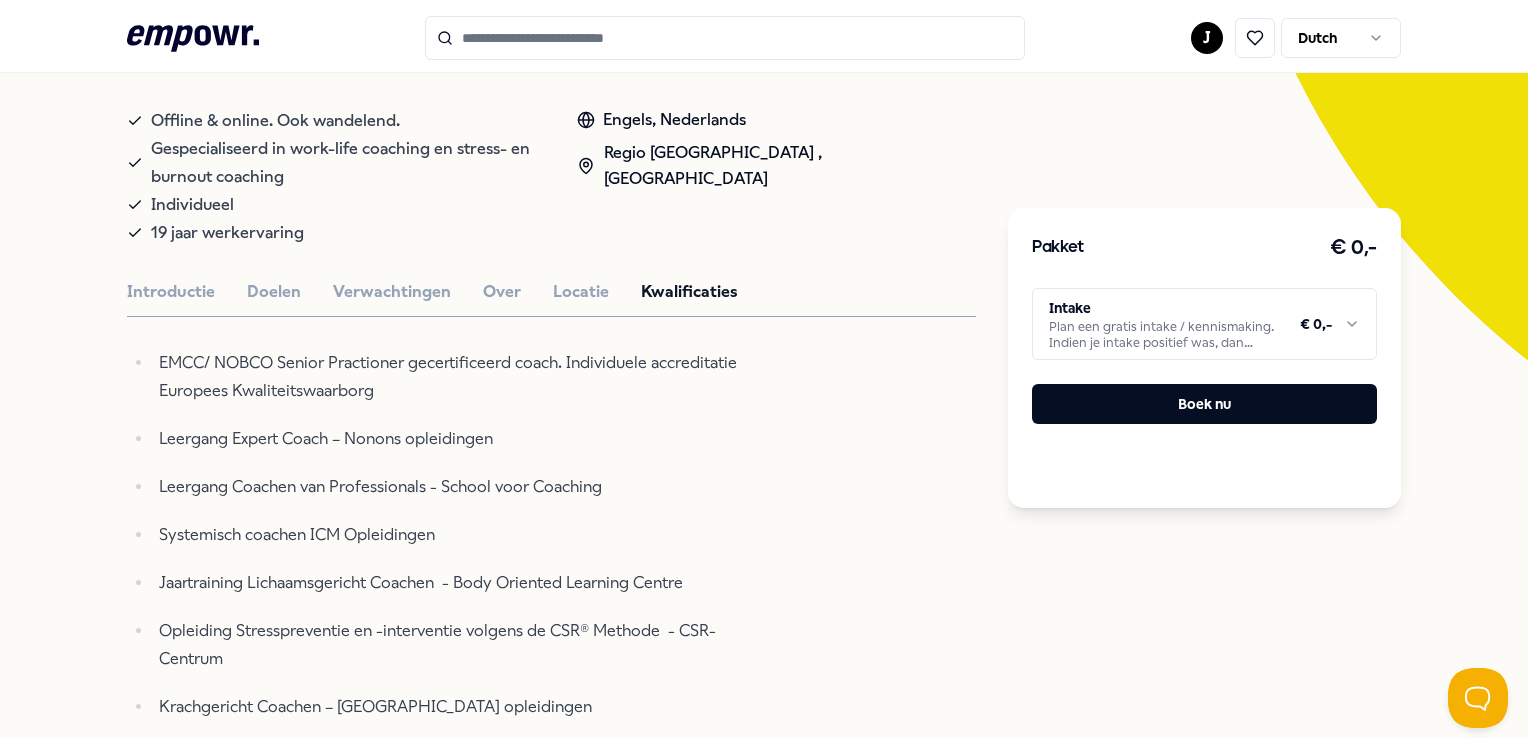 scroll, scrollTop: 0, scrollLeft: 0, axis: both 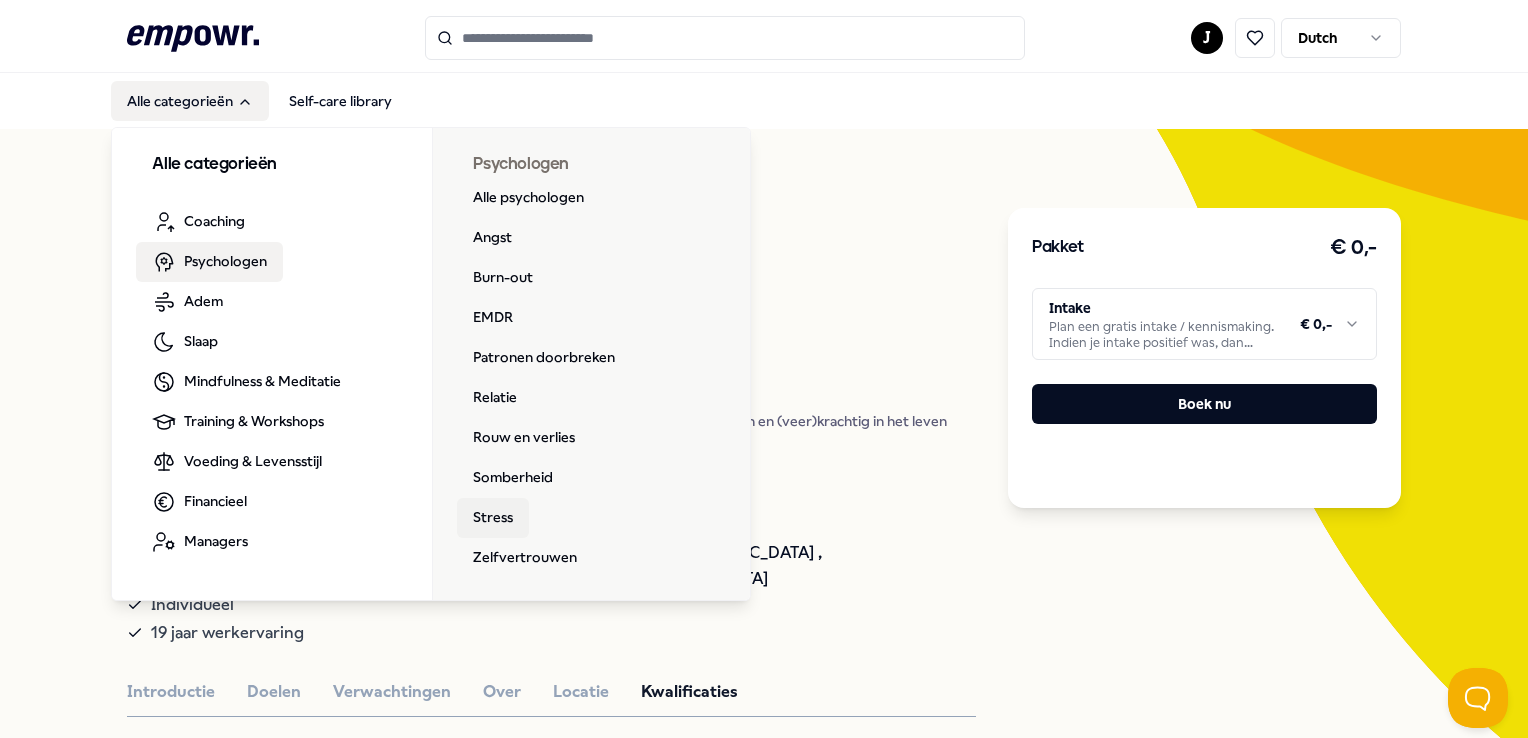click on "Stress" at bounding box center (493, 518) 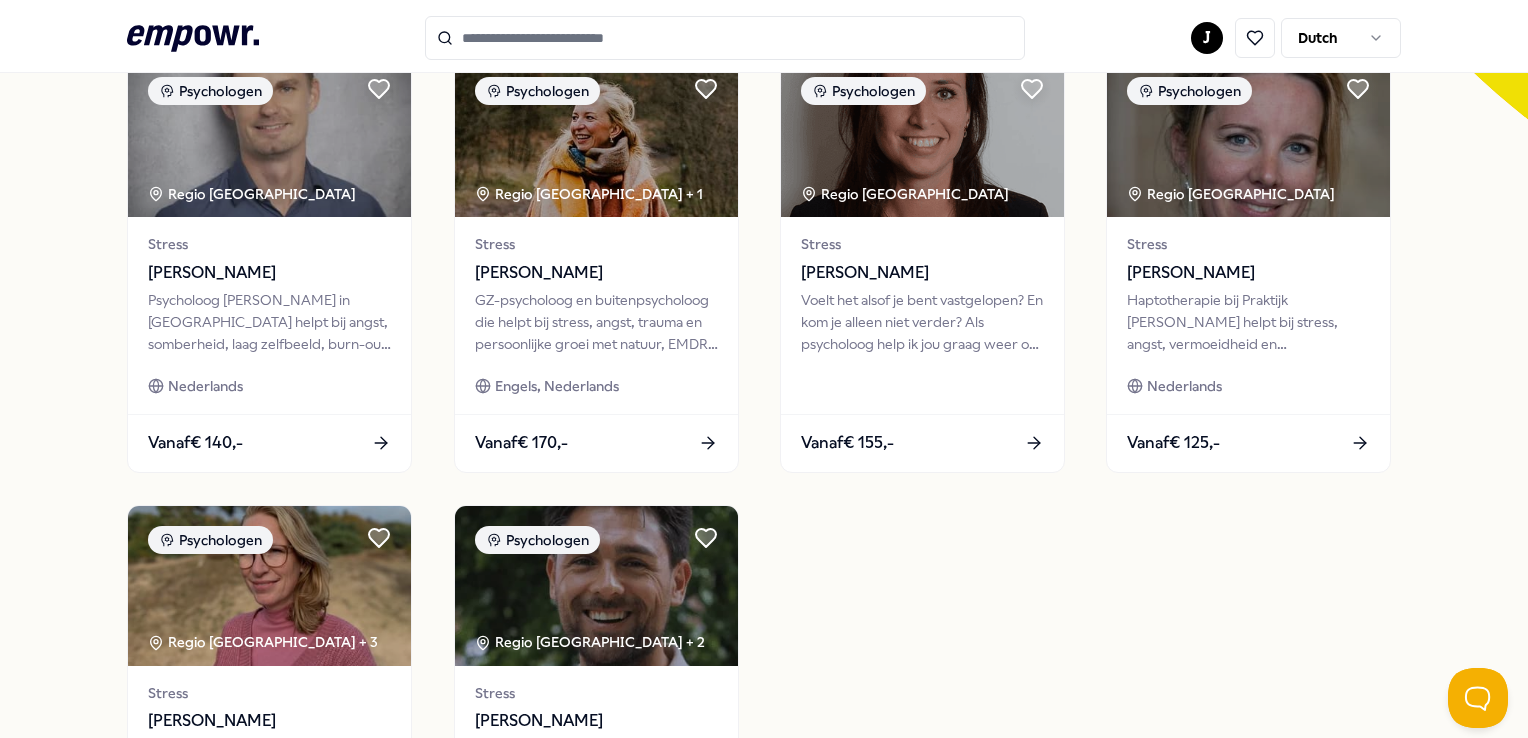 scroll, scrollTop: 645, scrollLeft: 0, axis: vertical 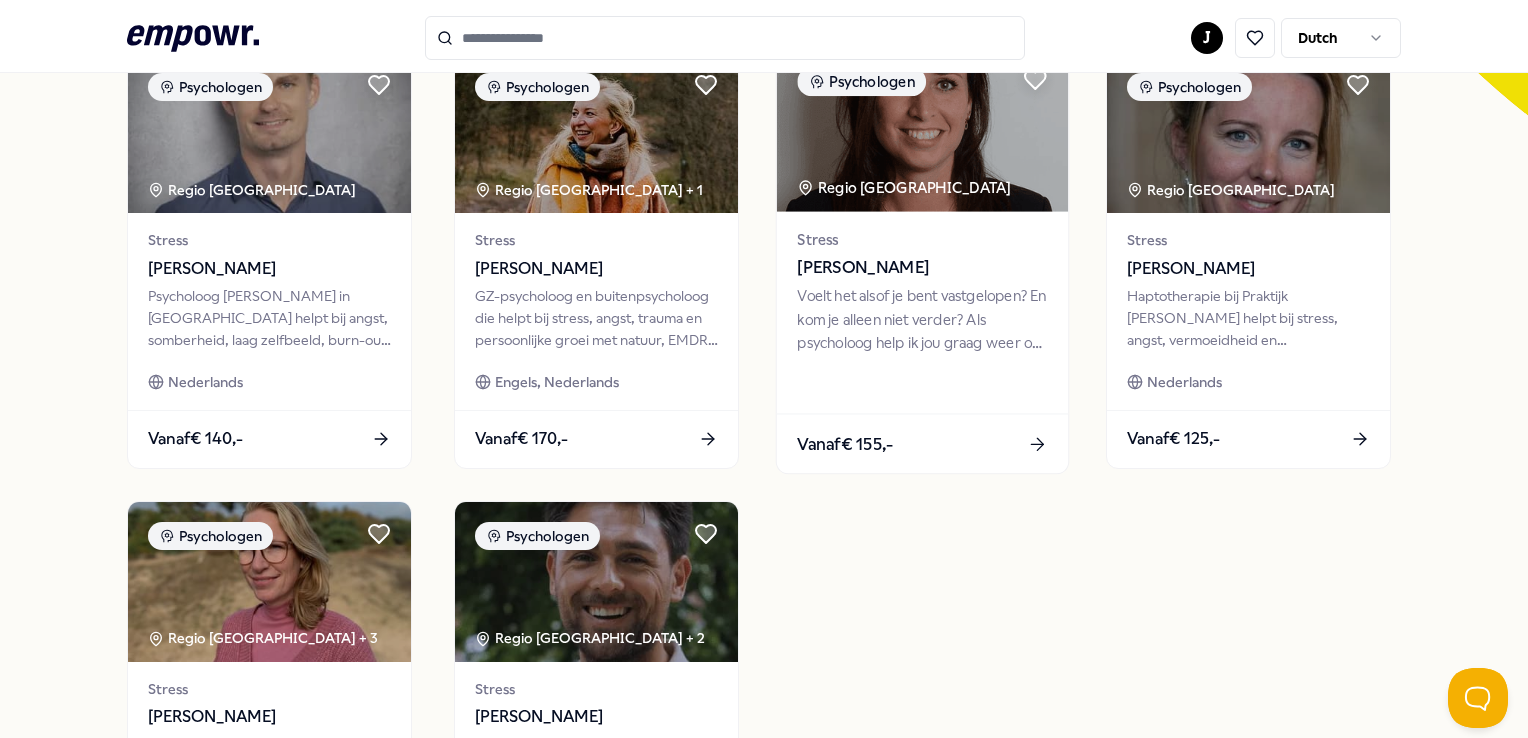 click on "Robin Klijn" at bounding box center [922, 268] 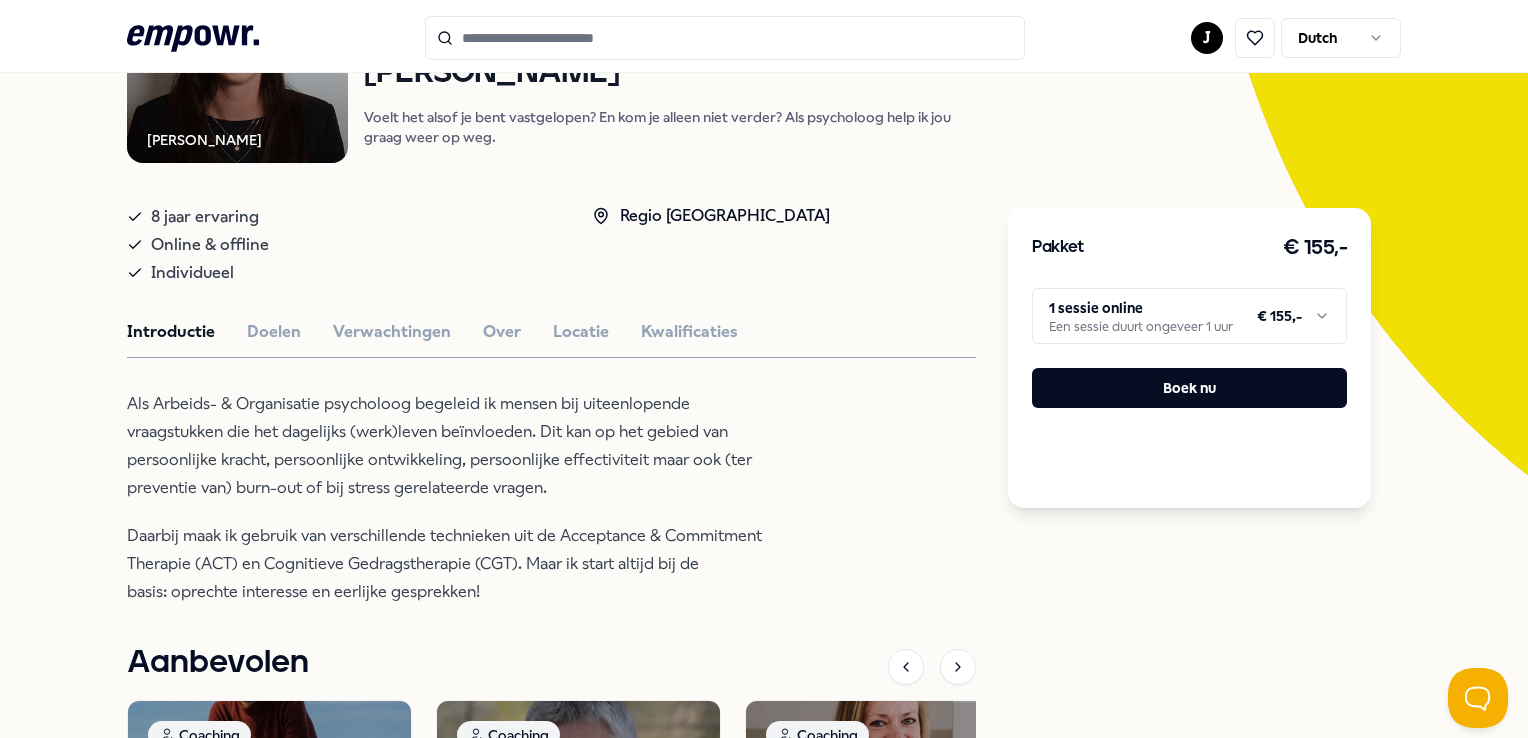 scroll, scrollTop: 328, scrollLeft: 0, axis: vertical 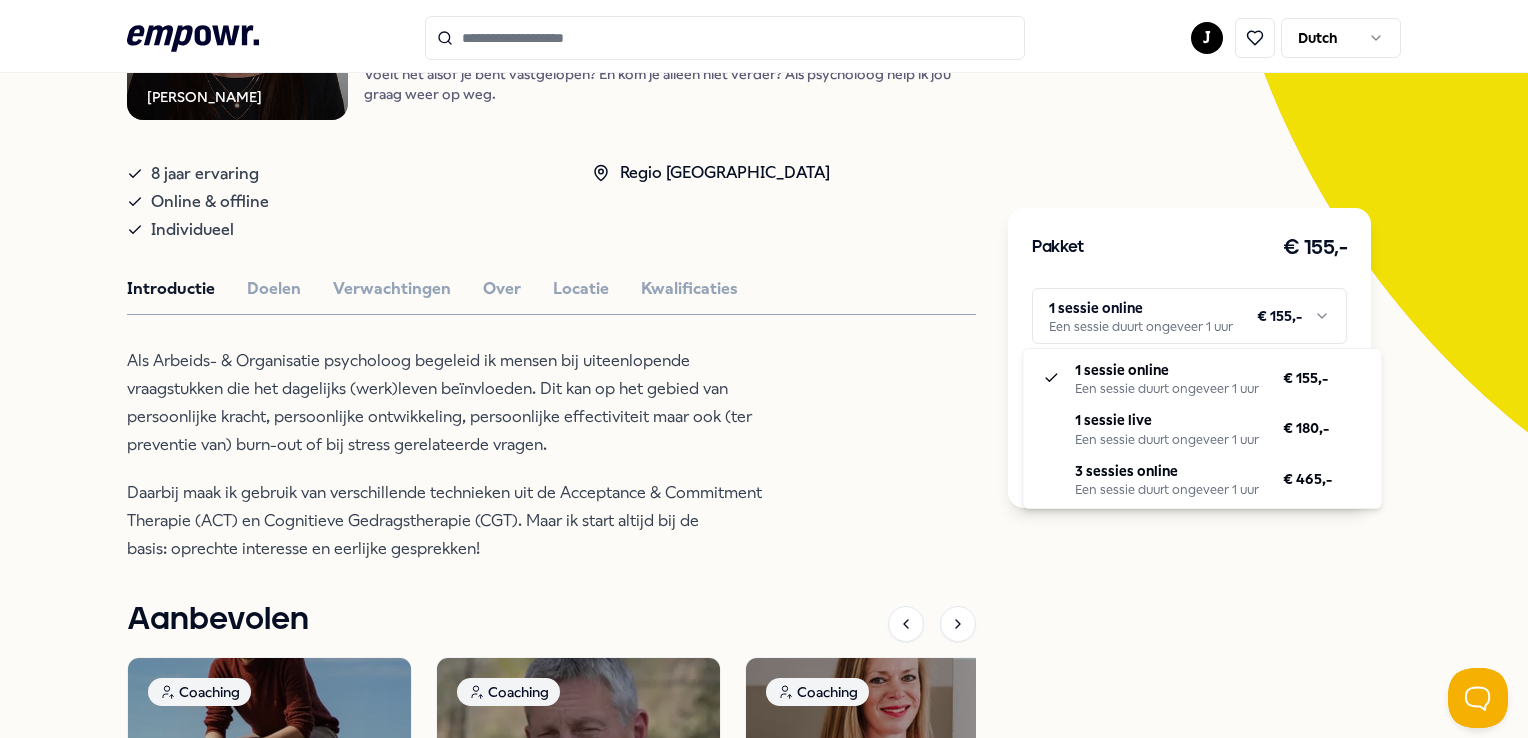 click on ".empowr-logo_svg__cls-1{fill:#03032f} J Dutch Alle categorieën   Self-care library Terug Robin Klijn Psychologen Robin Klijn Voelt het alsof je bent vastgelopen? En kom je alleen niet verder? Als psycholoog help ik jou graag weer op weg. 8 jaar ervaring Online & offline Individueel Regio  Zuid  NL  Introductie Doelen Verwachtingen Over Locatie Kwalificaties Als Arbeids- & Organisatie psycholoog begeleid ik mensen bij uiteenlopende vraagstukken die het dagelijks (werk)leven beïnvloeden. Dit kan op het gebied van persoonlijke kracht, persoonlijke ontwikkeling, persoonlijke effectiviteit maar ook (ter preventie van) burn-out of bij stress gerelateerde vragen. Daarbij maak ik gebruik van verschillende technieken uit de Acceptance & Commitment Therapie (ACT) en Cognitieve Gedragstherapie (CGT). Maar ik start altijd bij de basis: oprechte interesse en eerlijke gesprekken!  Aanbevolen Coaching Regio Utrecht    Zelfvertrouwen Gilius Kreiken Engels, Nederlands Vanaf  € 150,- Coaching Regio  West  NL    + 1" at bounding box center [764, 369] 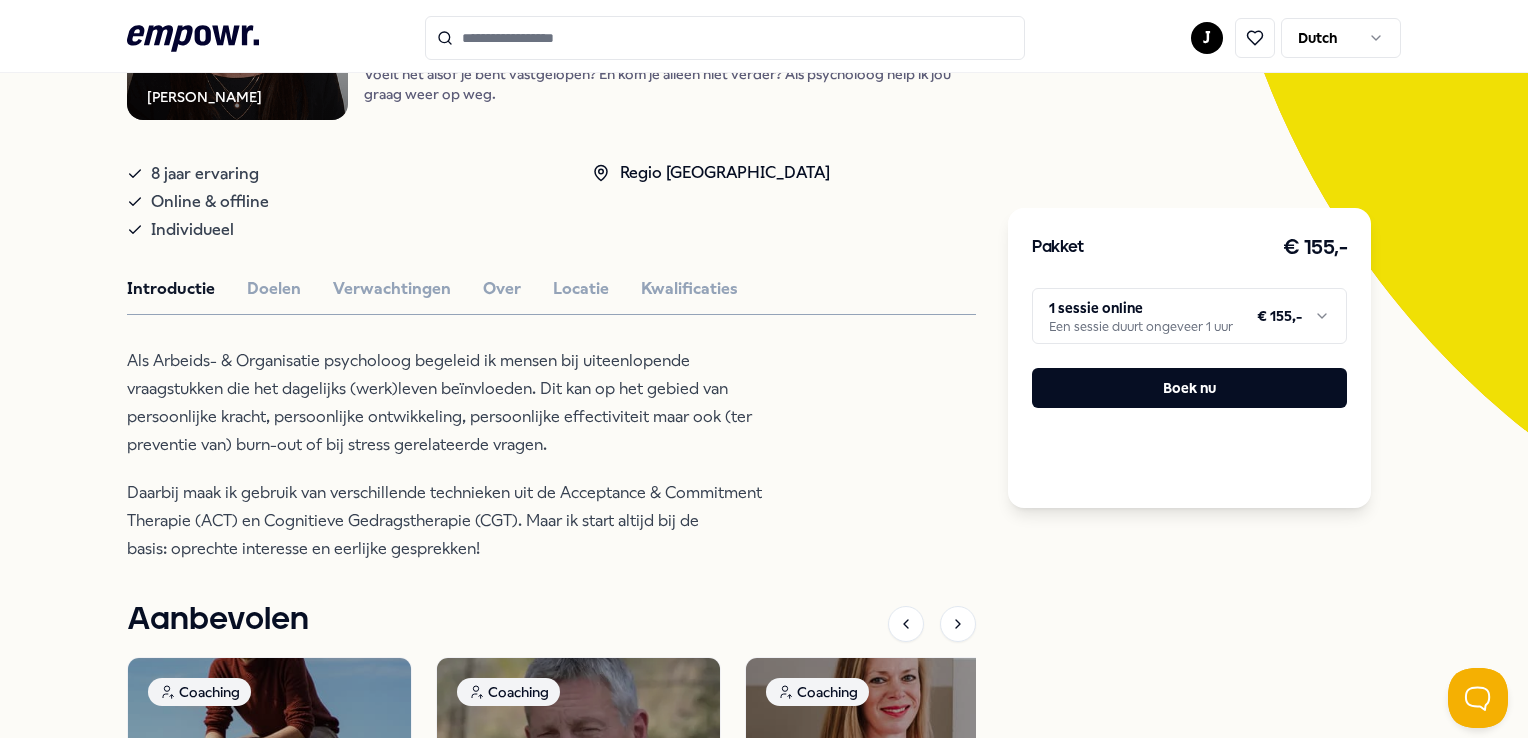 click on ".empowr-logo_svg__cls-1{fill:#03032f} J Dutch Alle categorieën   Self-care library Terug Robin Klijn Psychologen Robin Klijn Voelt het alsof je bent vastgelopen? En kom je alleen niet verder? Als psycholoog help ik jou graag weer op weg. 8 jaar ervaring Online & offline Individueel Regio  Zuid  NL  Introductie Doelen Verwachtingen Over Locatie Kwalificaties Als Arbeids- & Organisatie psycholoog begeleid ik mensen bij uiteenlopende vraagstukken die het dagelijks (werk)leven beïnvloeden. Dit kan op het gebied van persoonlijke kracht, persoonlijke ontwikkeling, persoonlijke effectiviteit maar ook (ter preventie van) burn-out of bij stress gerelateerde vragen. Daarbij maak ik gebruik van verschillende technieken uit de Acceptance & Commitment Therapie (ACT) en Cognitieve Gedragstherapie (CGT). Maar ik start altijd bij de basis: oprechte interesse en eerlijke gesprekken!  Aanbevolen Coaching Regio Utrecht    Zelfvertrouwen Gilius Kreiken Engels, Nederlands Vanaf  € 150,- Coaching Regio  West  NL    + 1" at bounding box center [764, 369] 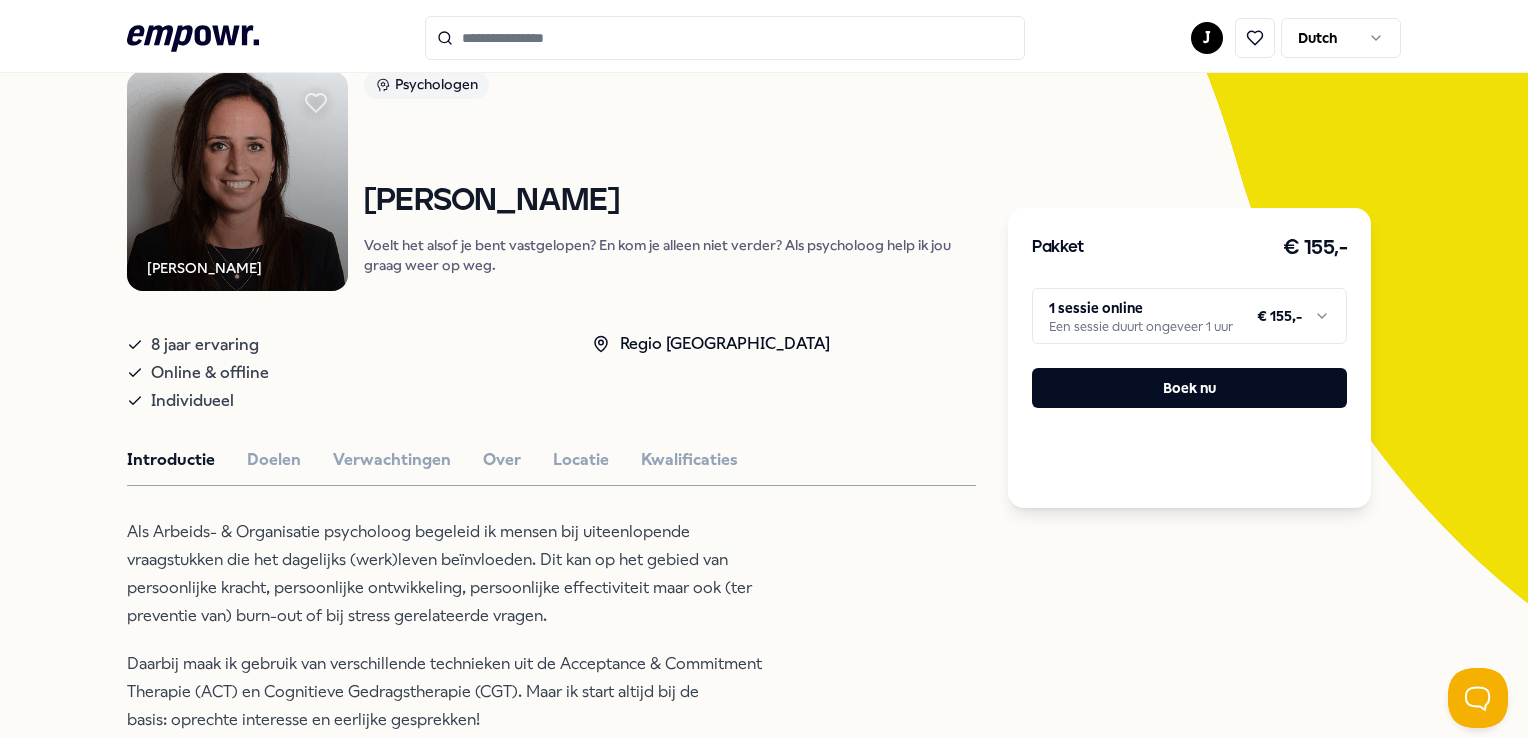 scroll, scrollTop: 200, scrollLeft: 0, axis: vertical 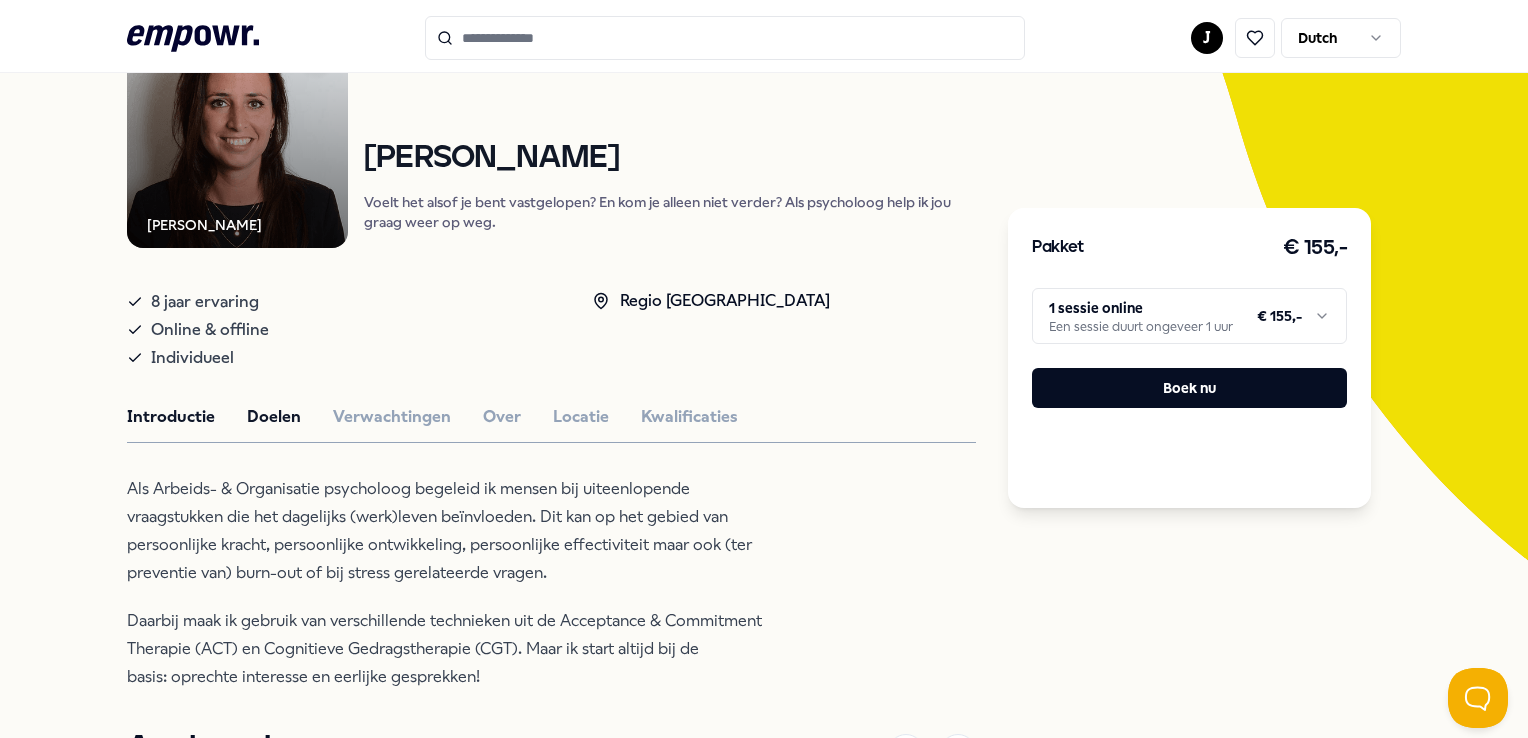 click on "Doelen" at bounding box center [274, 417] 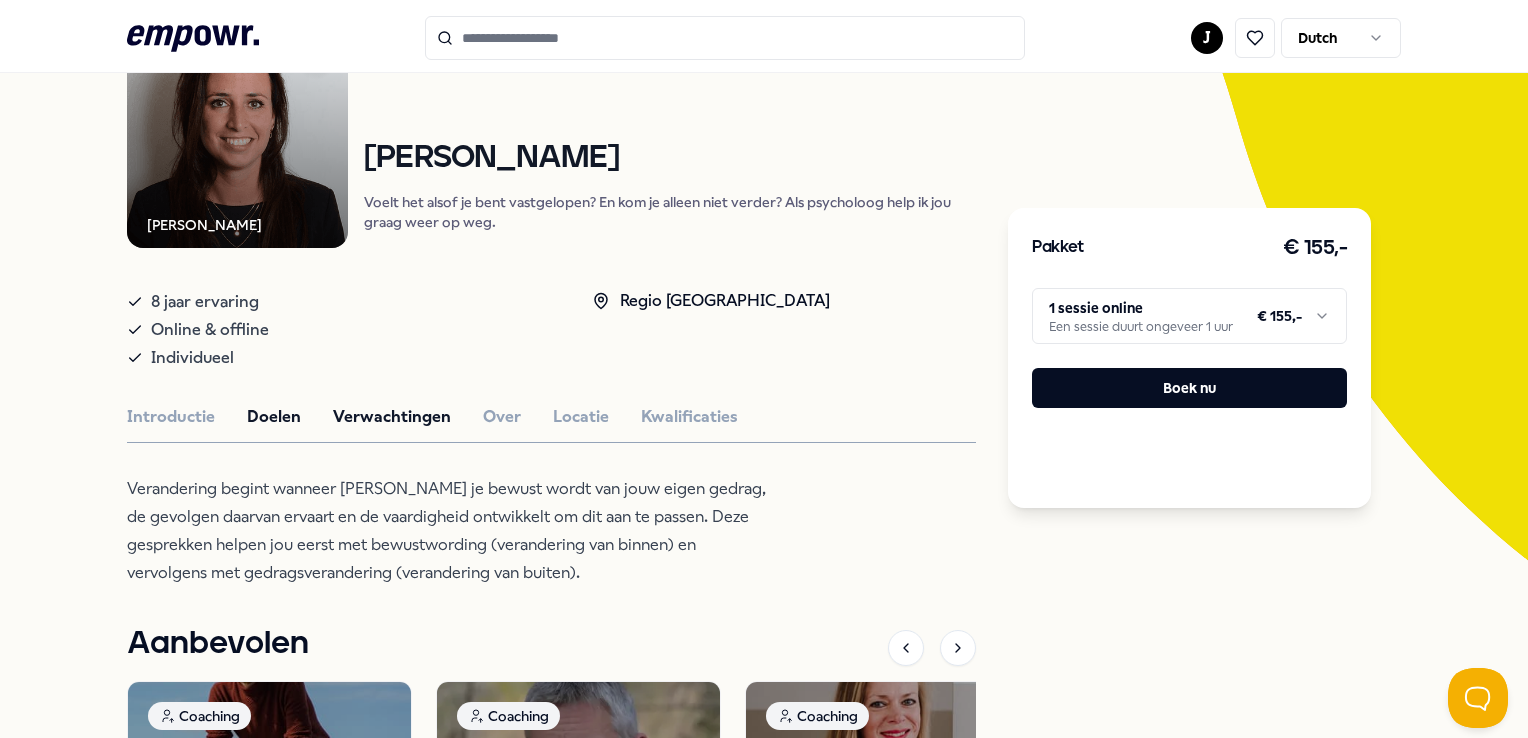 click on "Verwachtingen" at bounding box center [392, 417] 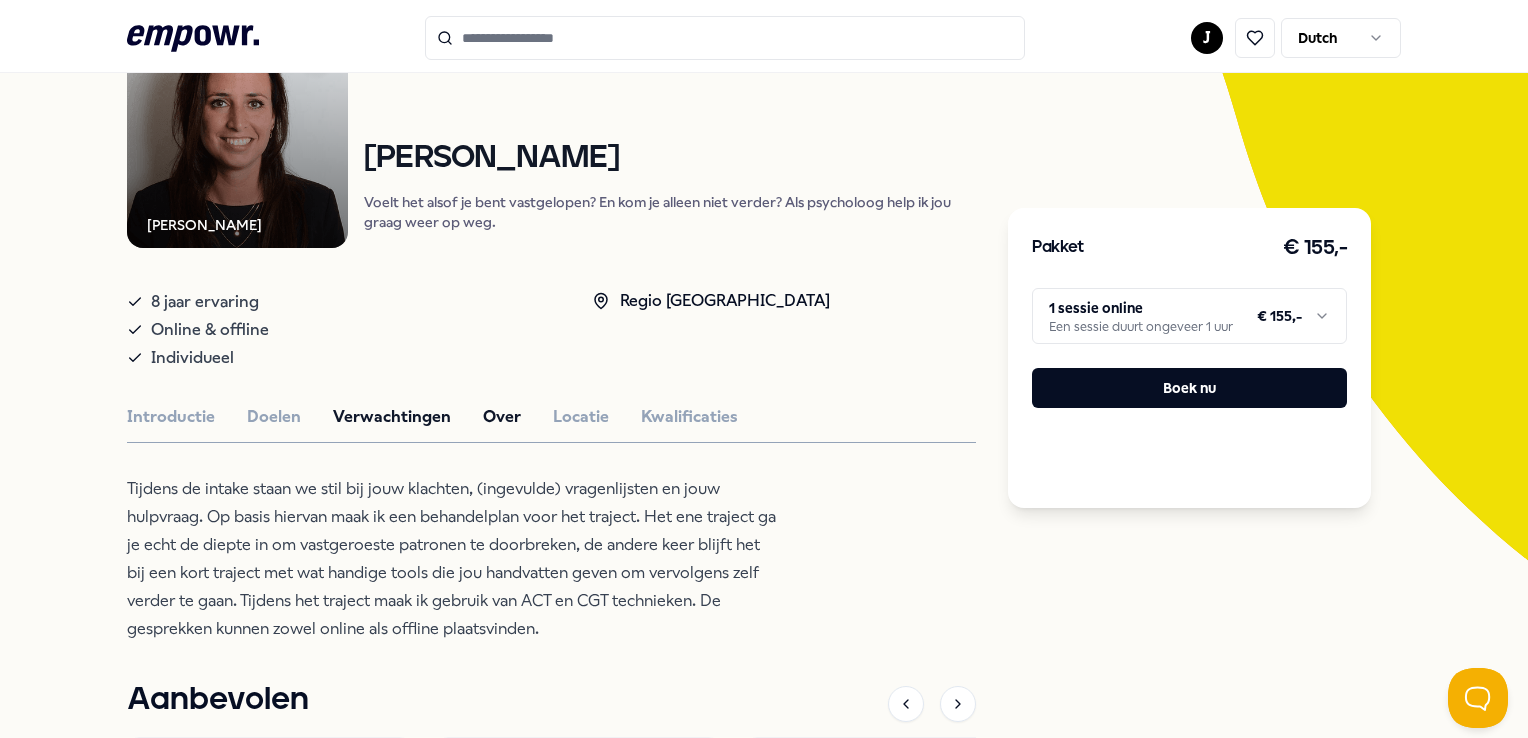 click on "Over" at bounding box center [502, 417] 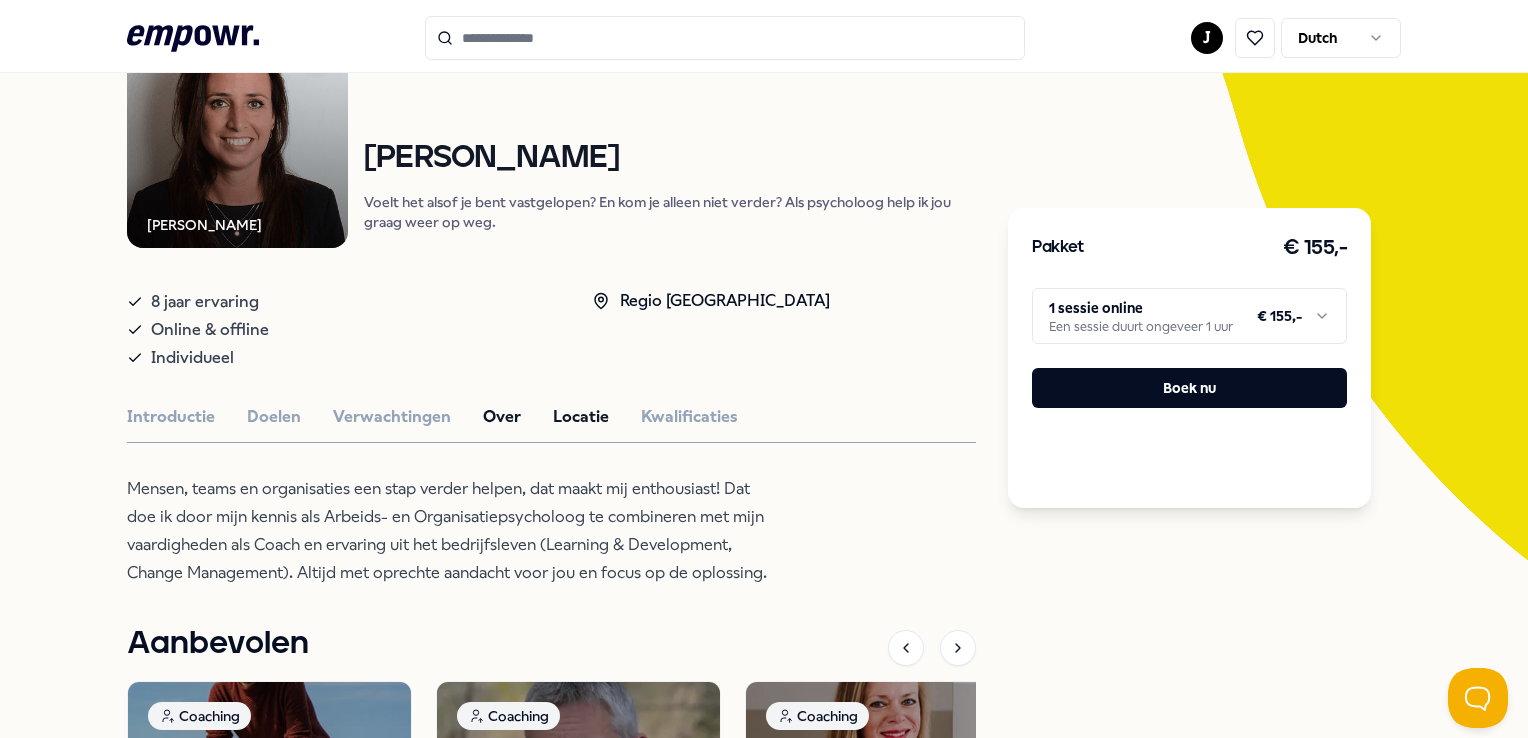 click on "Locatie" at bounding box center (581, 417) 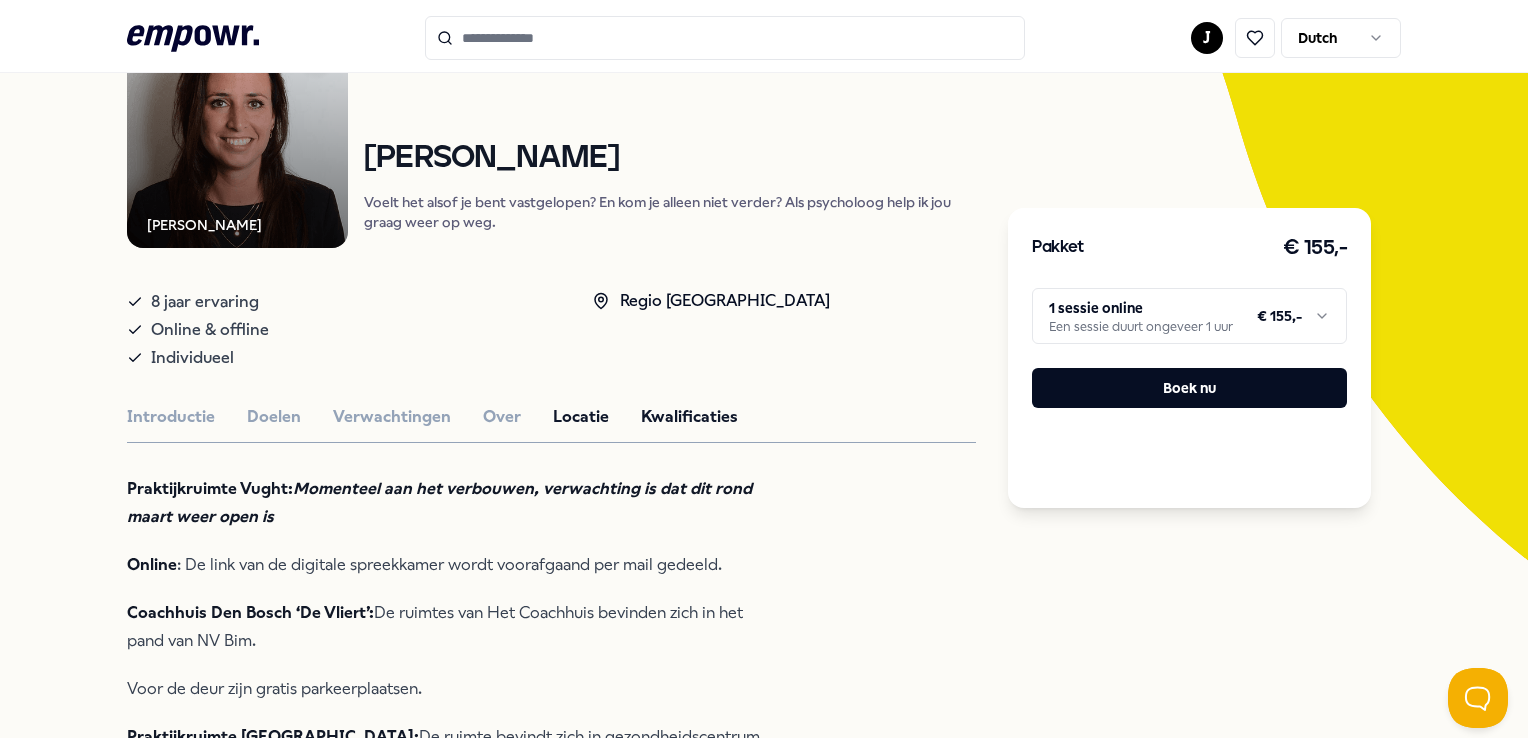 click on "Kwalificaties" at bounding box center [689, 417] 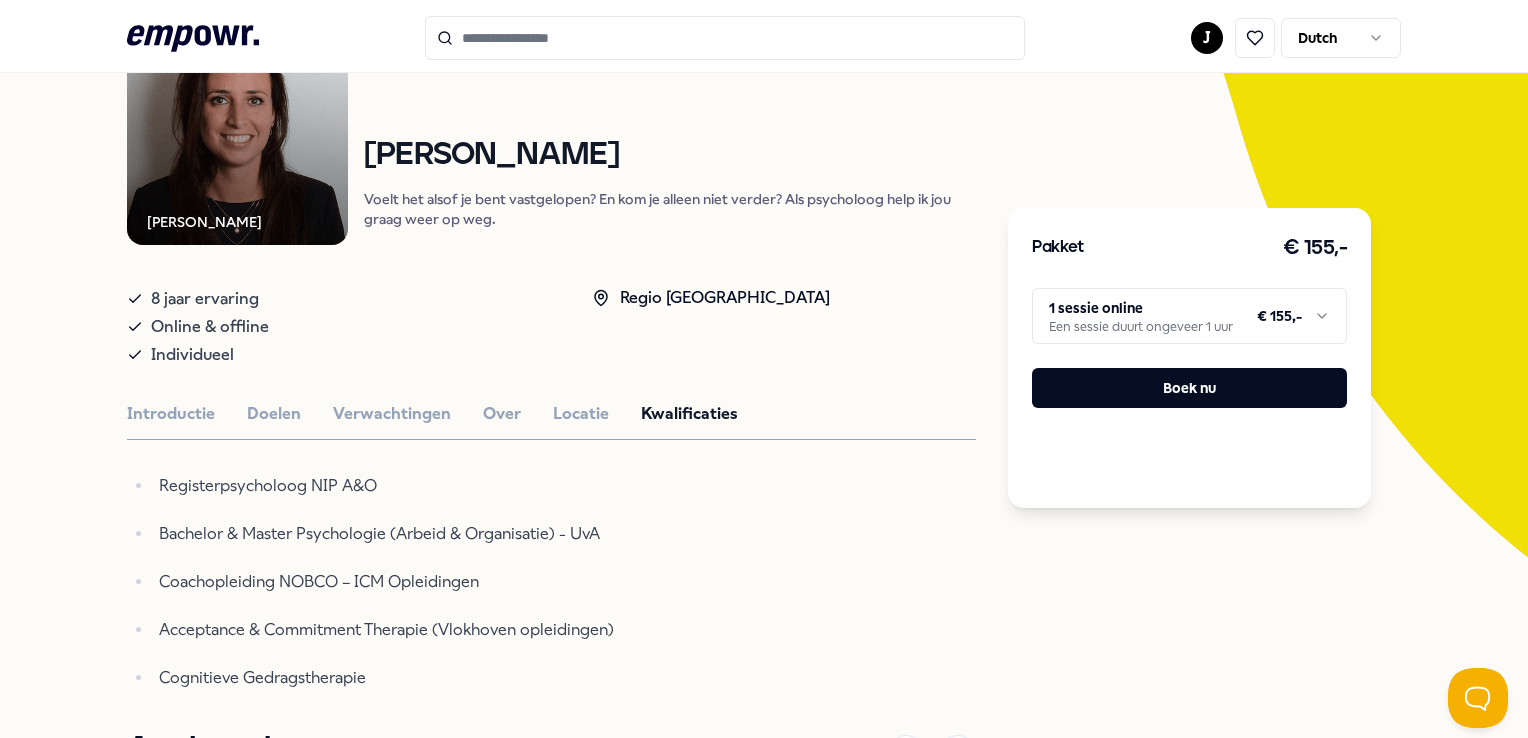 scroll, scrollTop: 200, scrollLeft: 0, axis: vertical 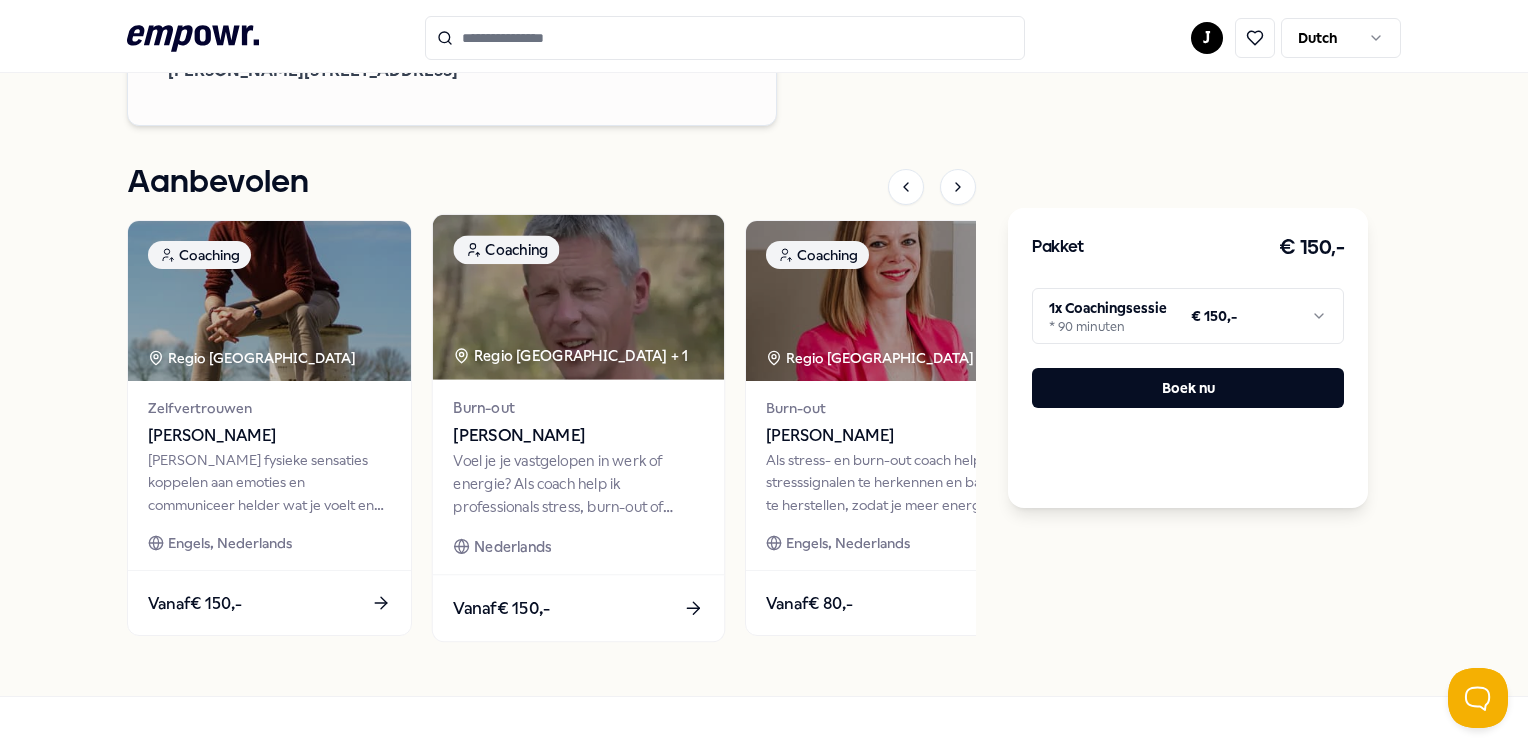 click at bounding box center [578, 297] 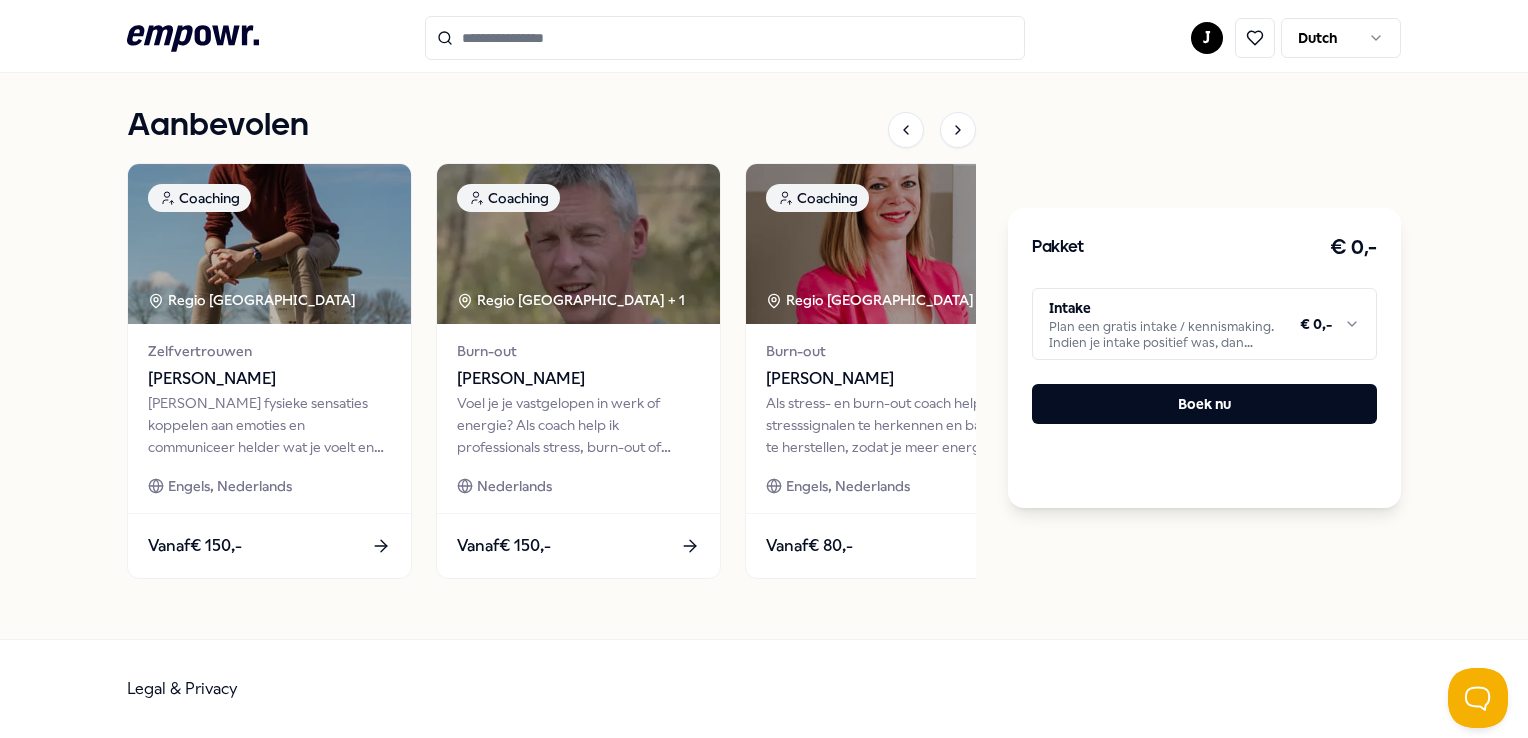 scroll, scrollTop: 128, scrollLeft: 0, axis: vertical 